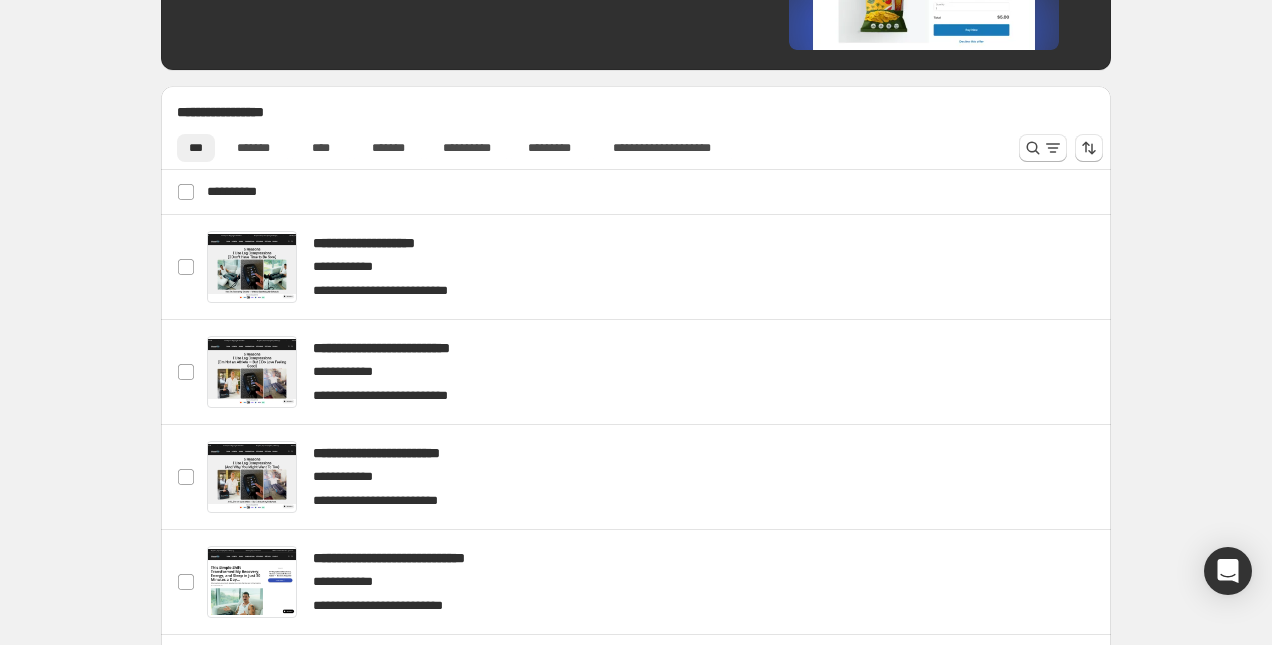 scroll, scrollTop: 627, scrollLeft: 0, axis: vertical 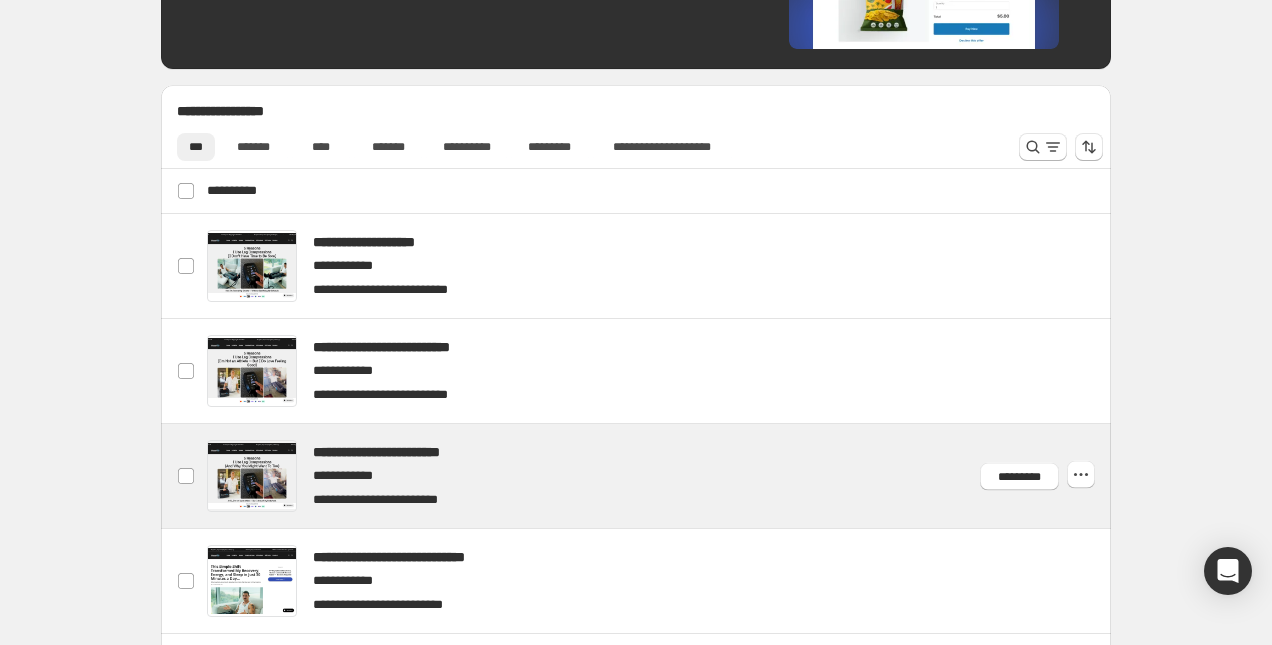 click at bounding box center [660, 476] 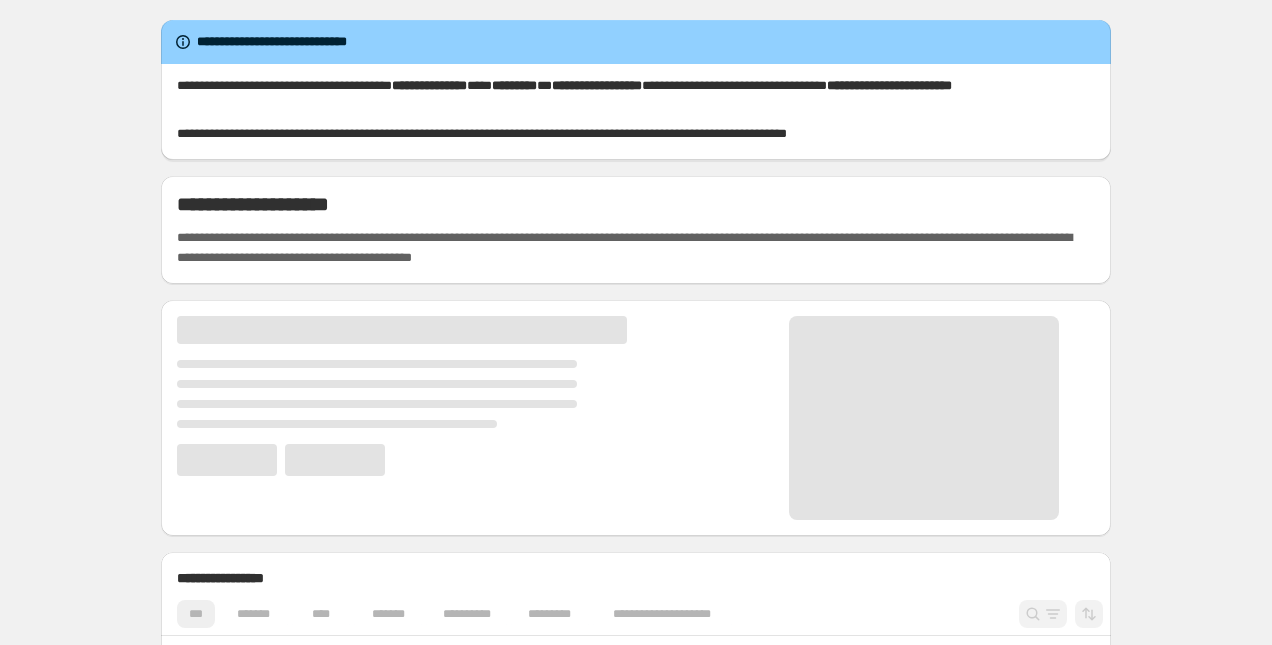 scroll, scrollTop: 0, scrollLeft: 0, axis: both 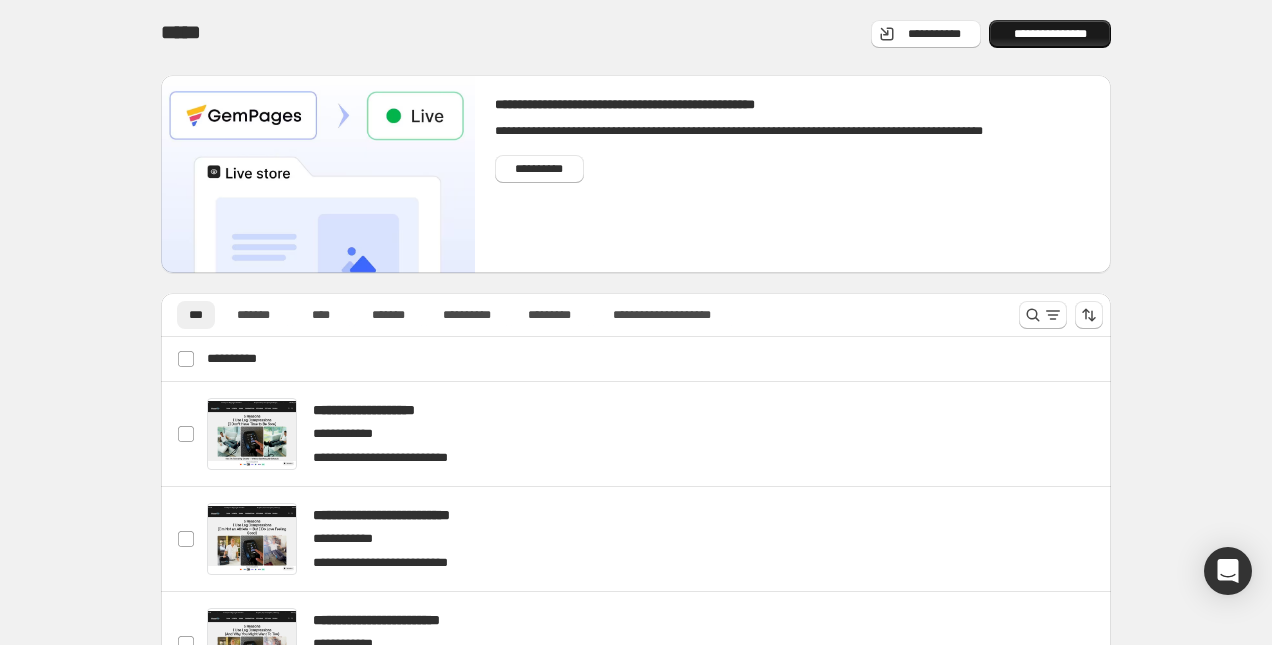 click on "**********" at bounding box center (1050, 34) 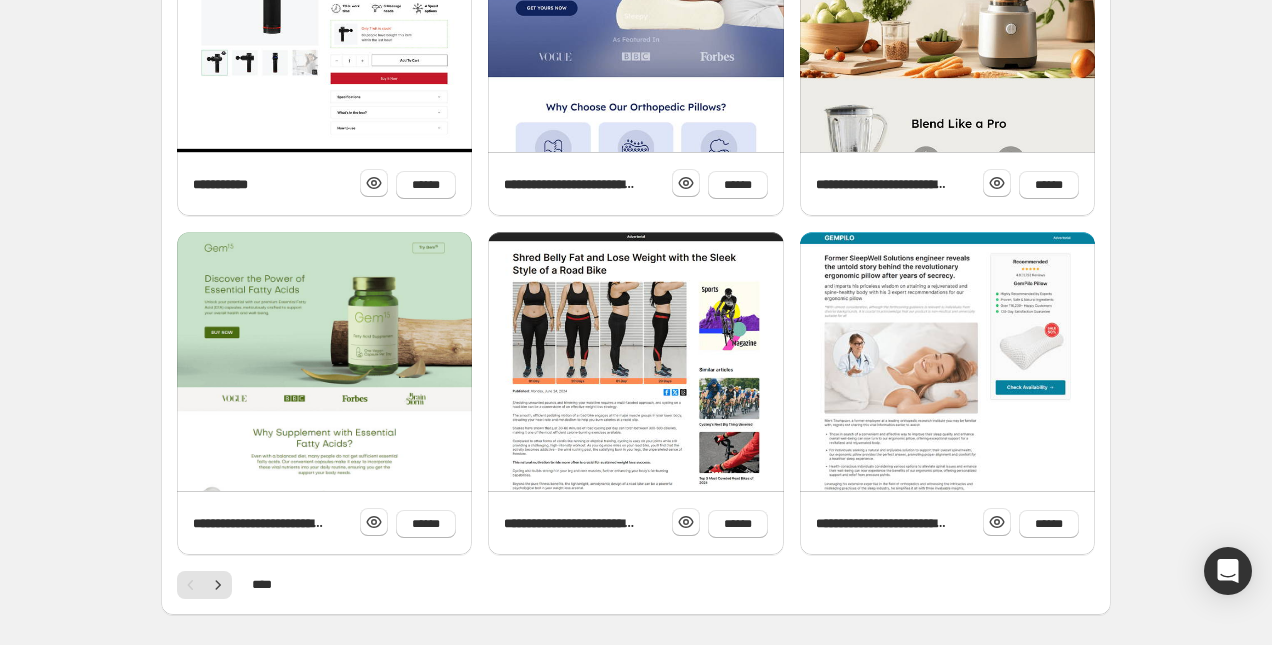 scroll, scrollTop: 748, scrollLeft: 0, axis: vertical 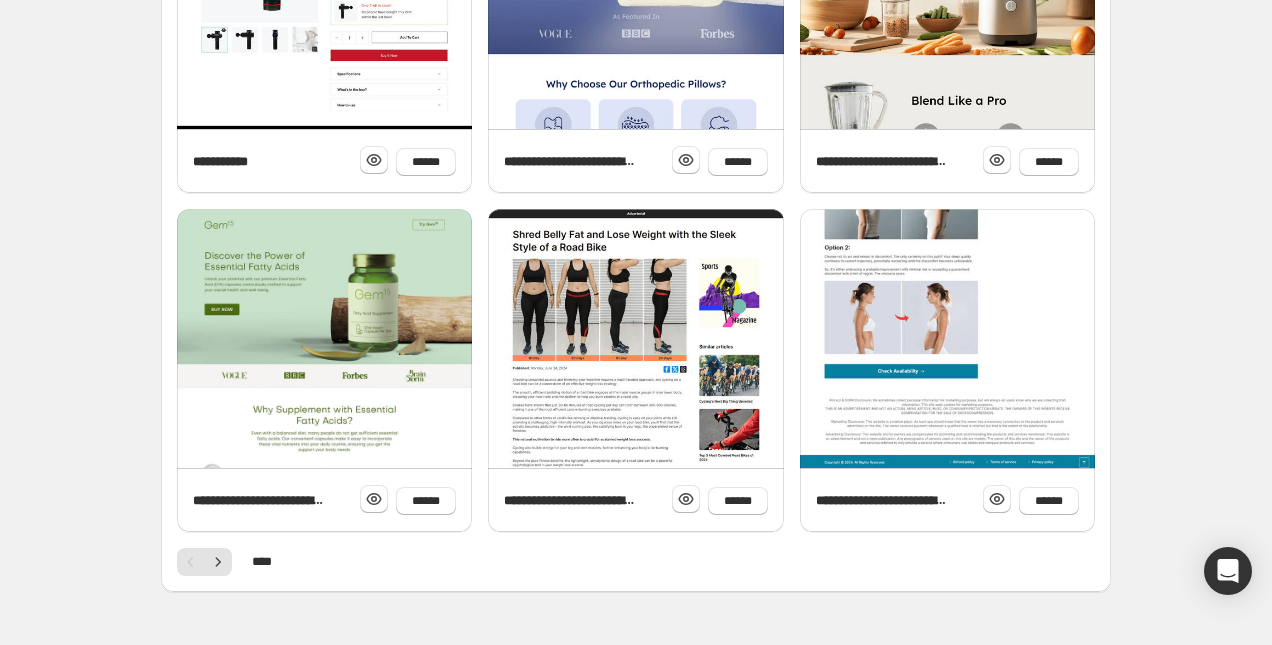click at bounding box center [947, -473] 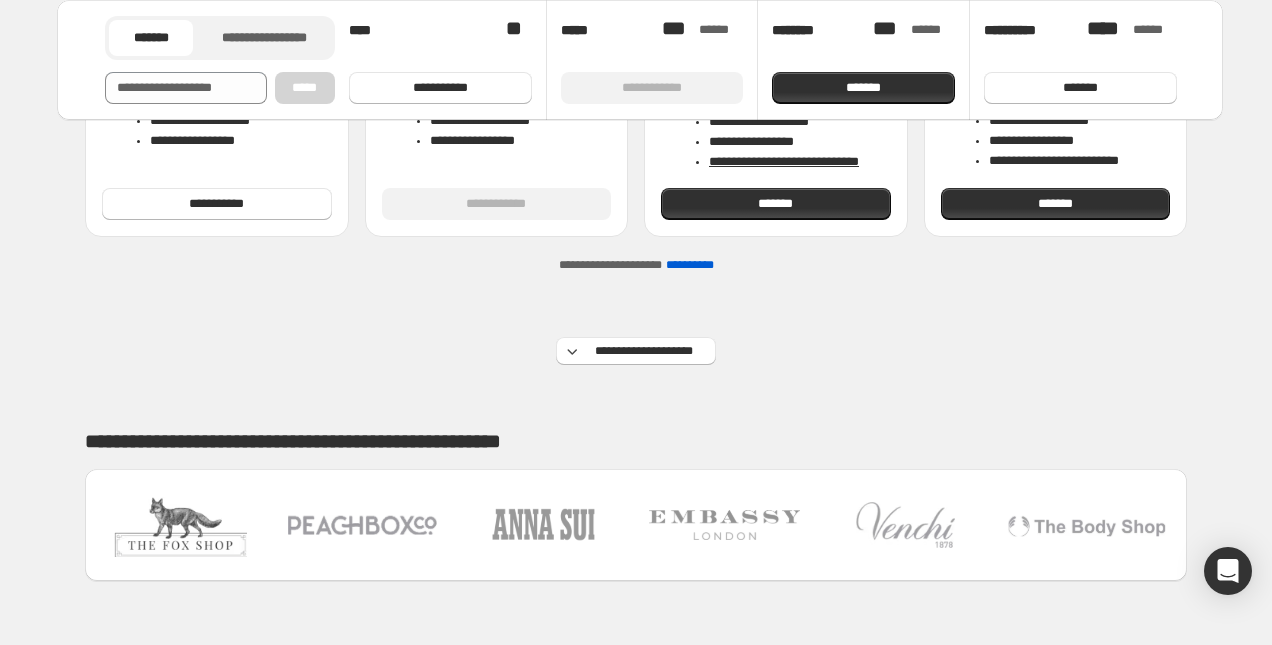 scroll, scrollTop: 484, scrollLeft: 0, axis: vertical 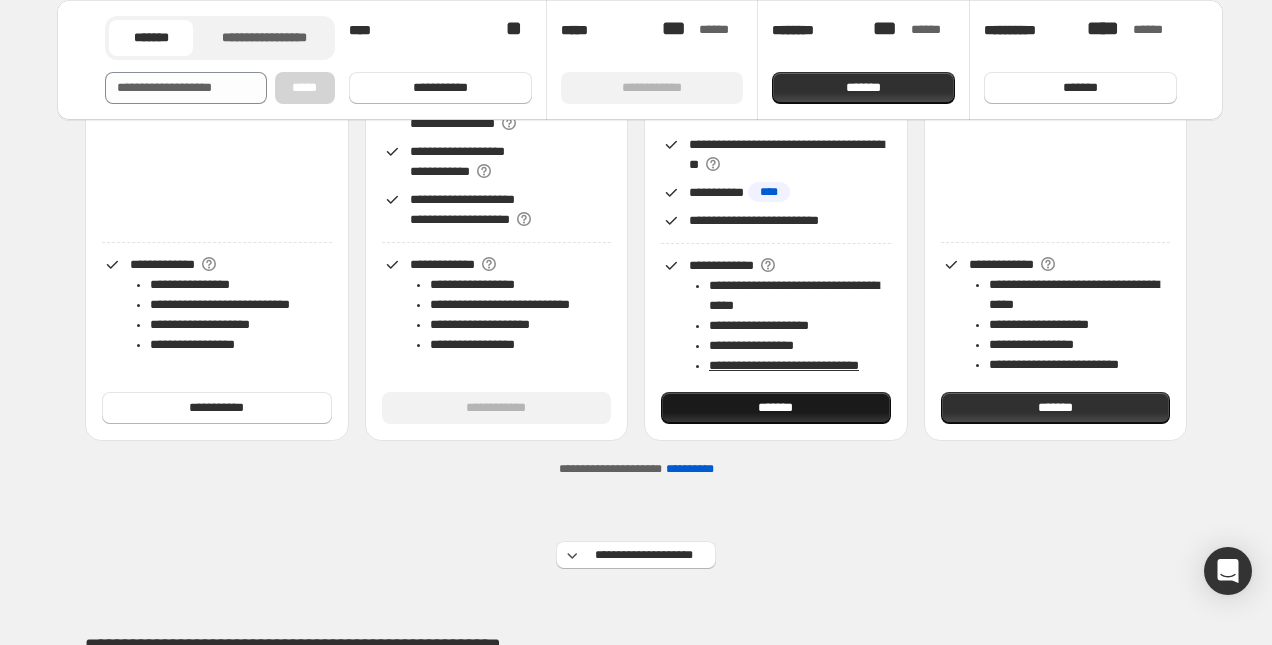 click on "*******" at bounding box center (776, 408) 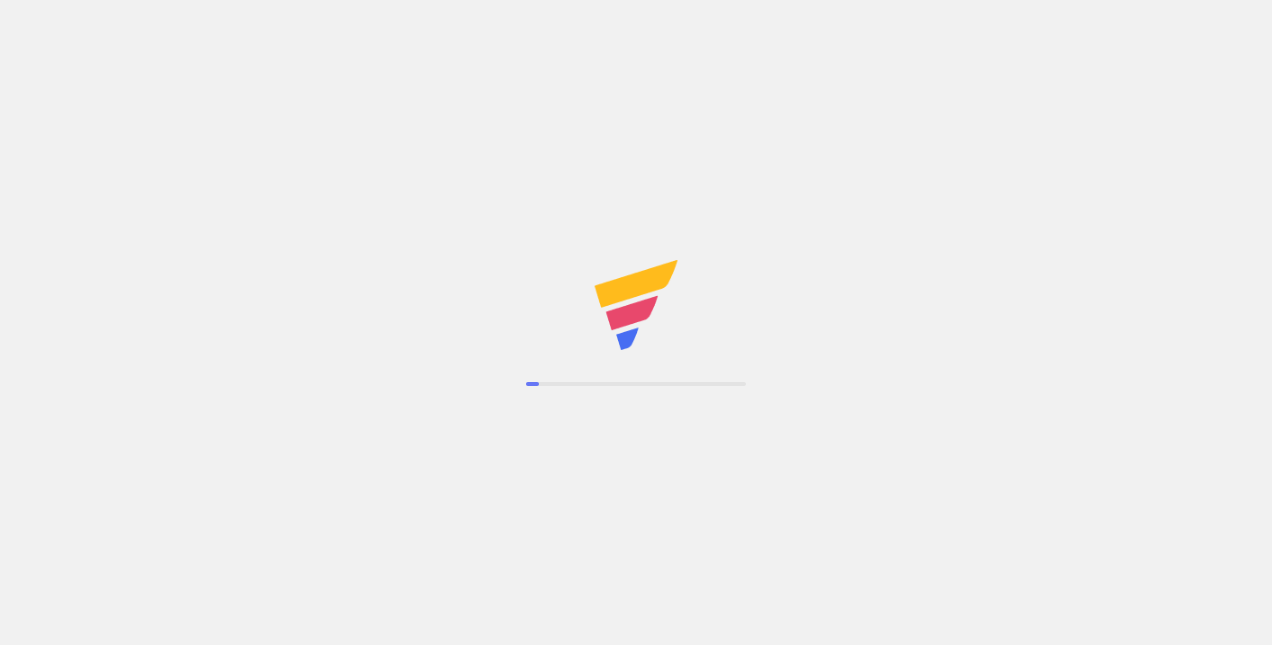 scroll, scrollTop: 0, scrollLeft: 0, axis: both 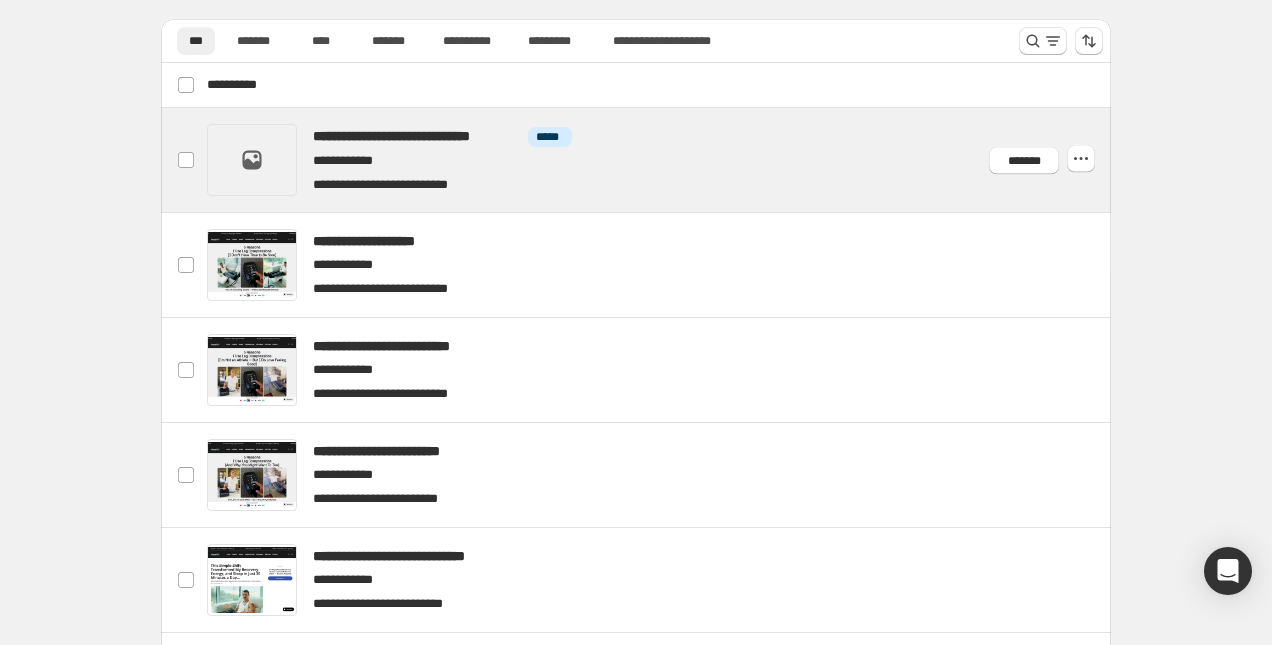 click at bounding box center (660, 160) 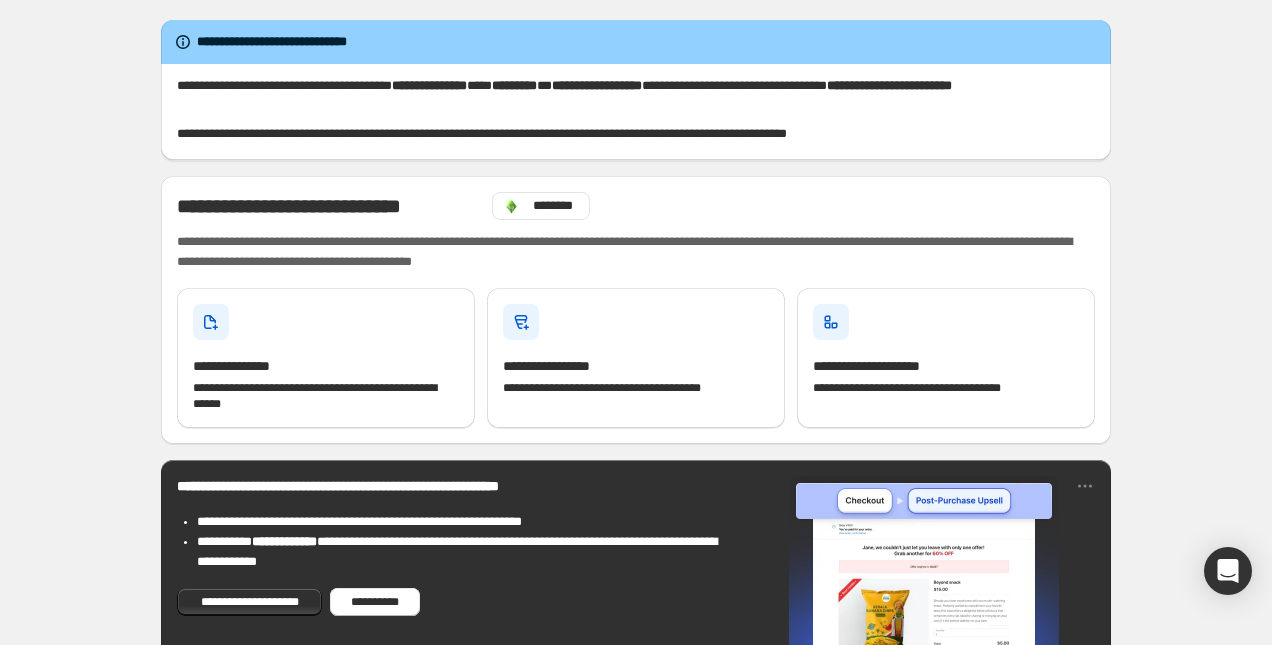 scroll, scrollTop: 2, scrollLeft: 0, axis: vertical 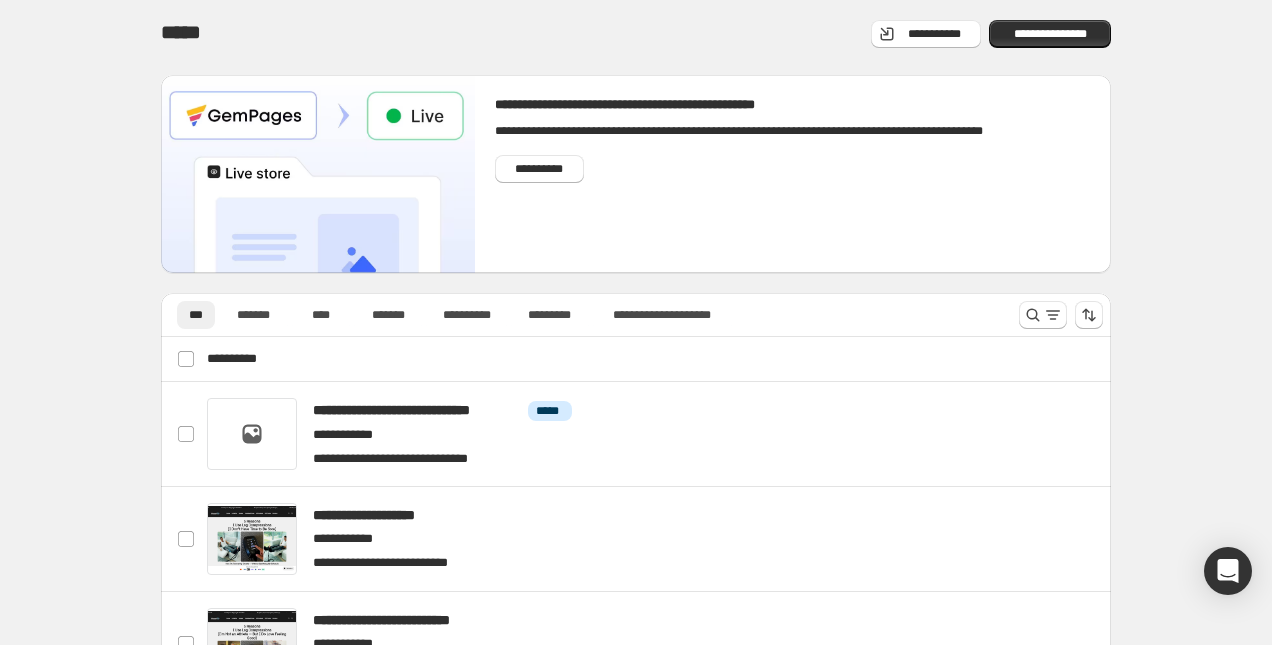 click on "**********" at bounding box center (1050, 35) 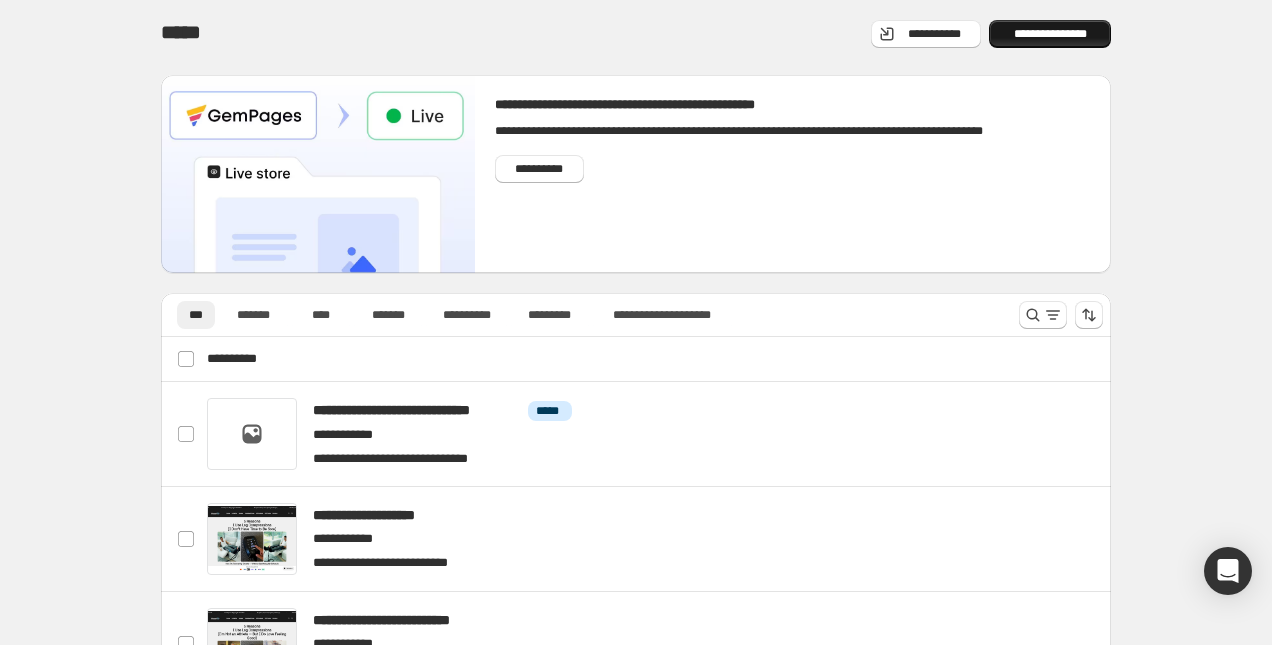 click on "**********" at bounding box center [1050, 34] 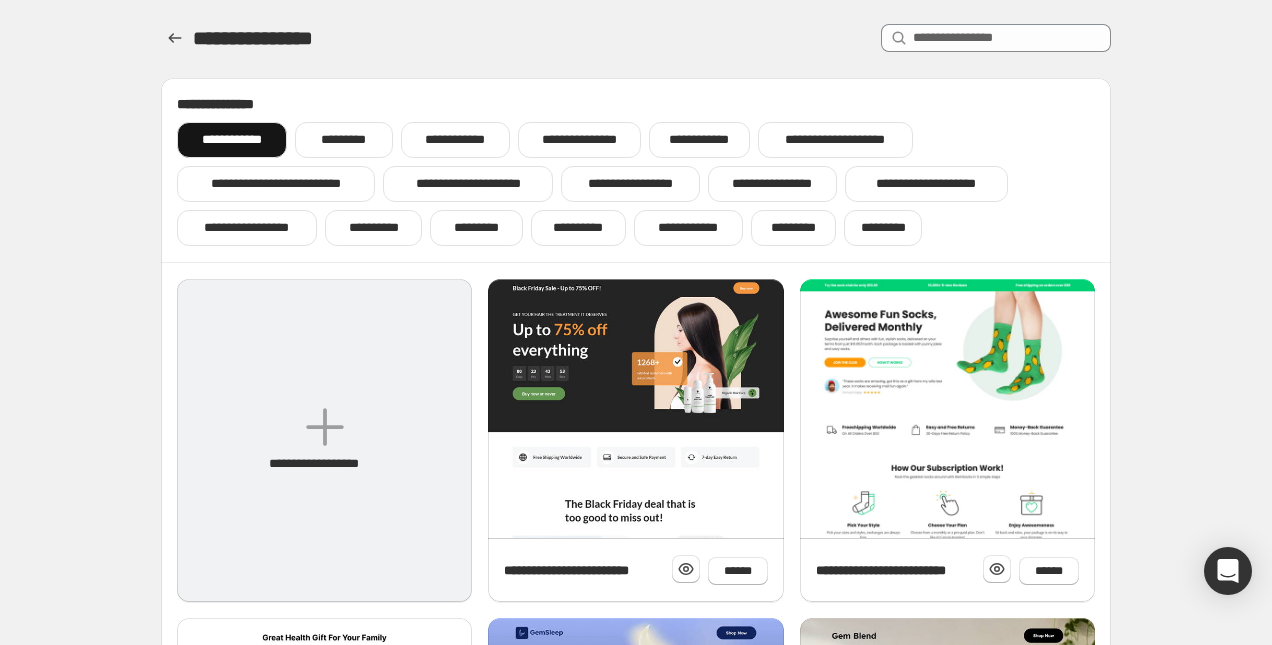click on "**********" at bounding box center [324, 440] 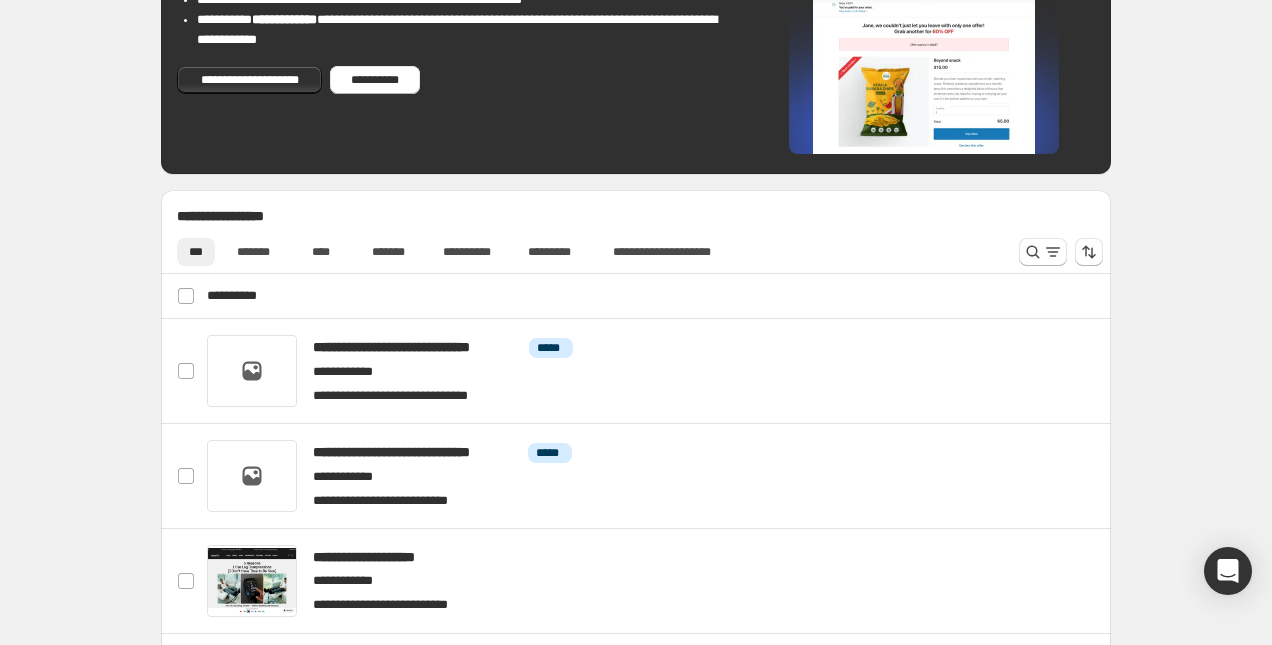 scroll, scrollTop: 523, scrollLeft: 0, axis: vertical 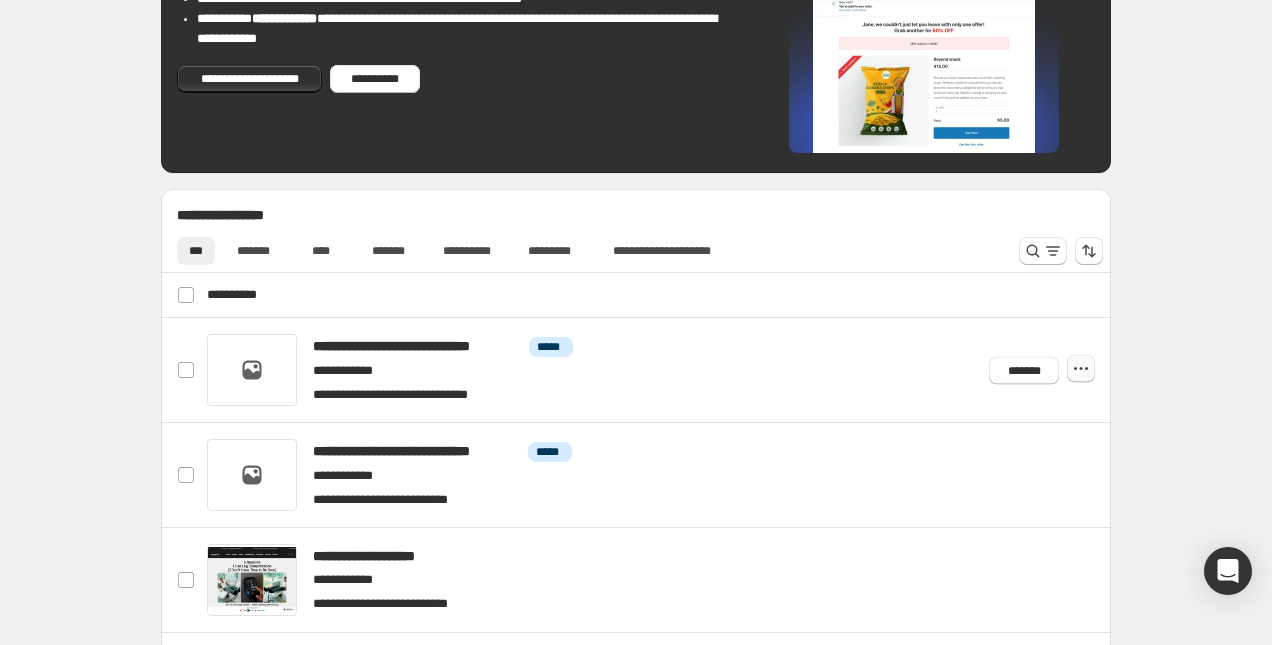 click 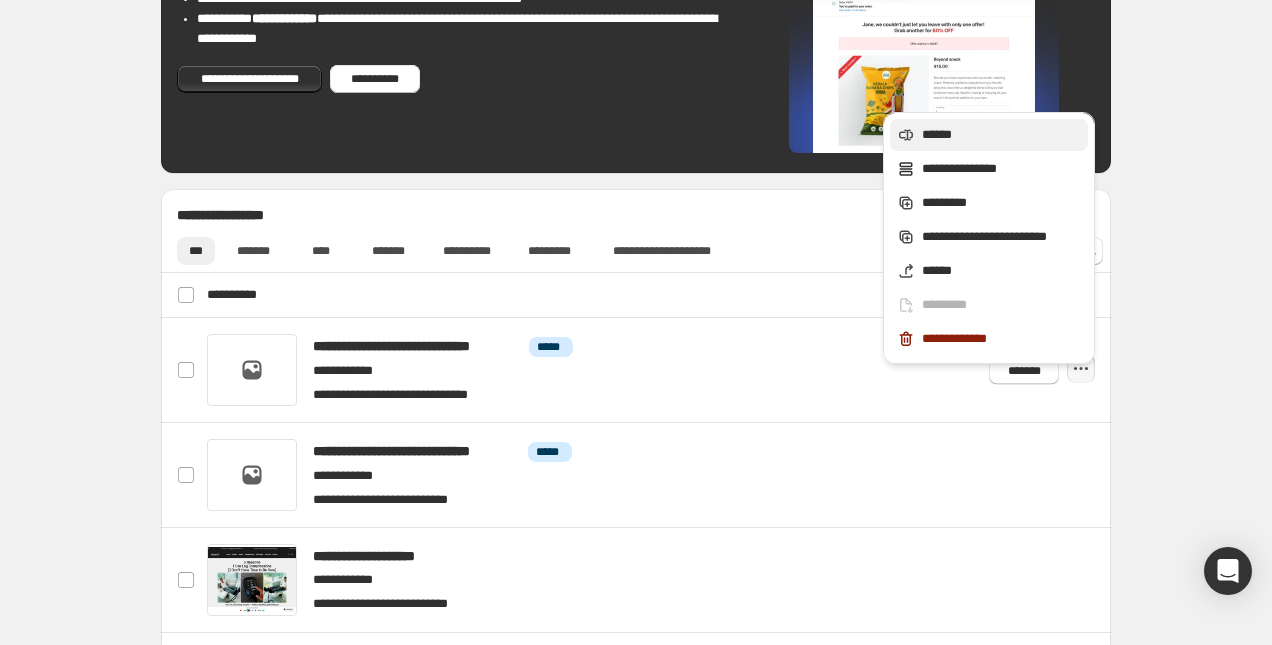 click on "******" at bounding box center [1002, 135] 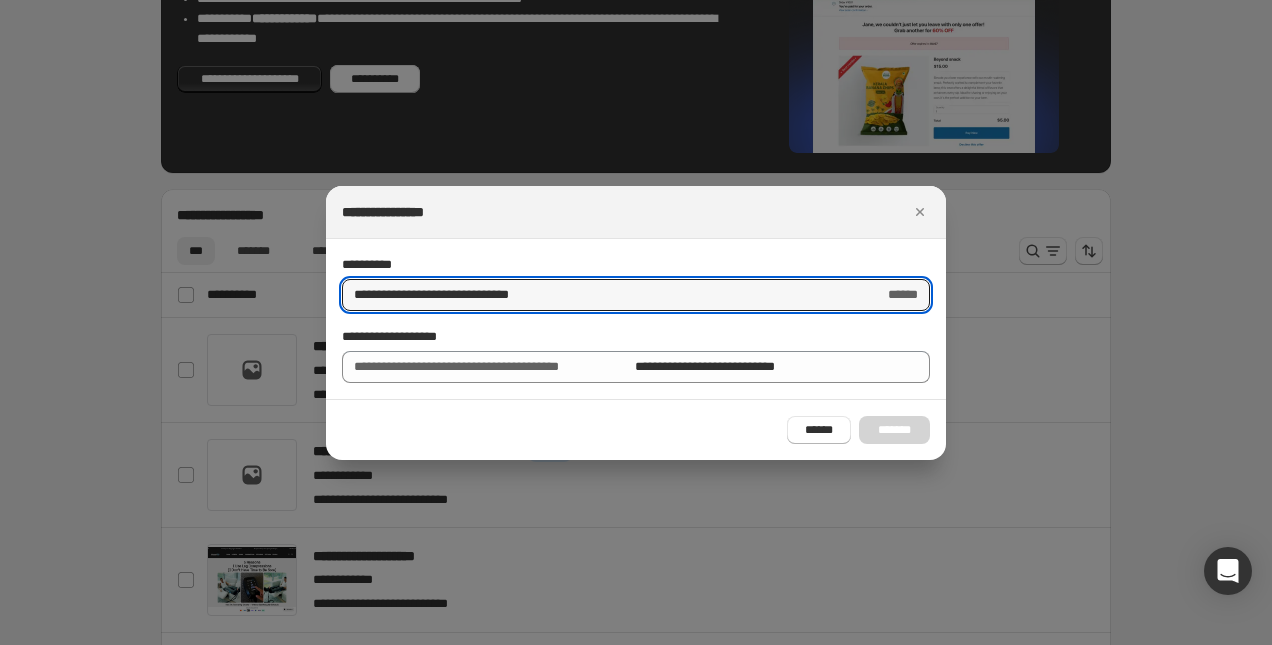 drag, startPoint x: 560, startPoint y: 295, endPoint x: 297, endPoint y: 292, distance: 263.01712 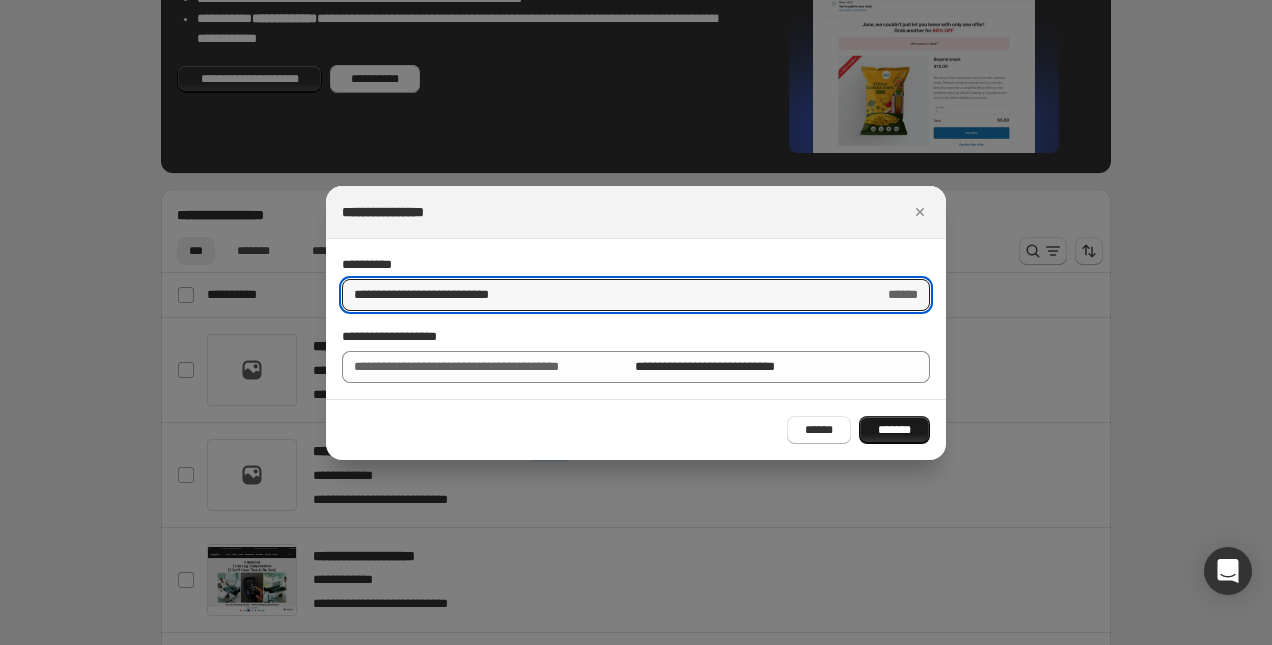 type on "**********" 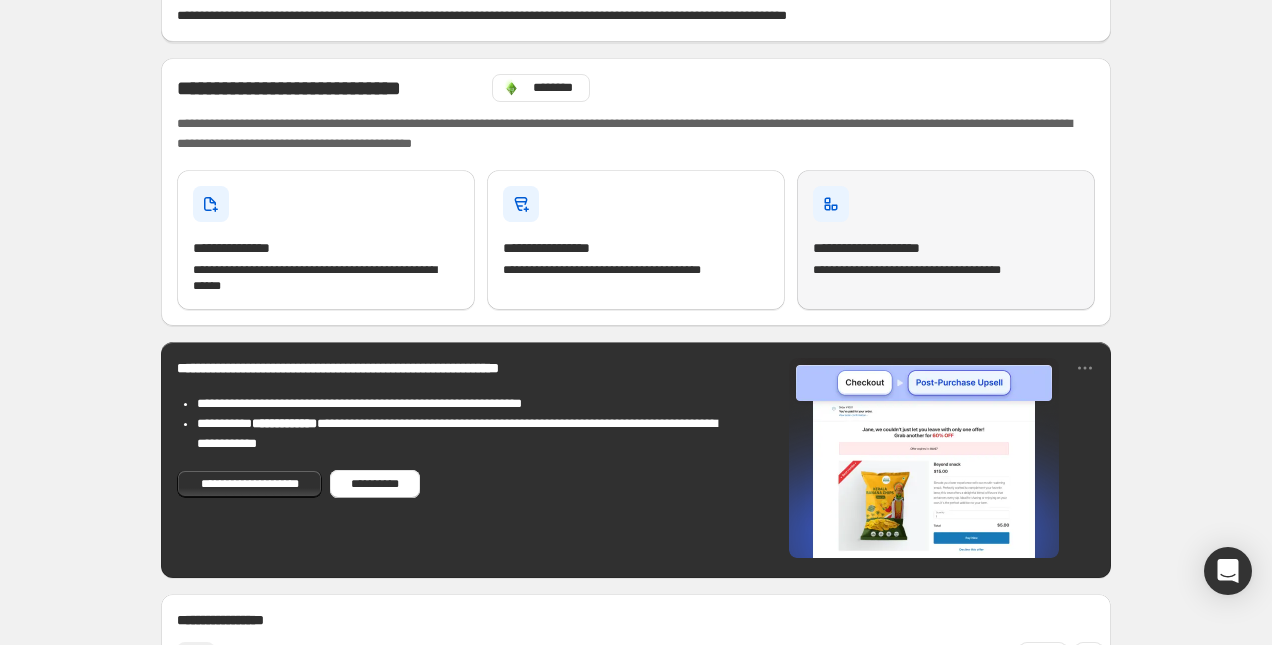 scroll, scrollTop: 376, scrollLeft: 0, axis: vertical 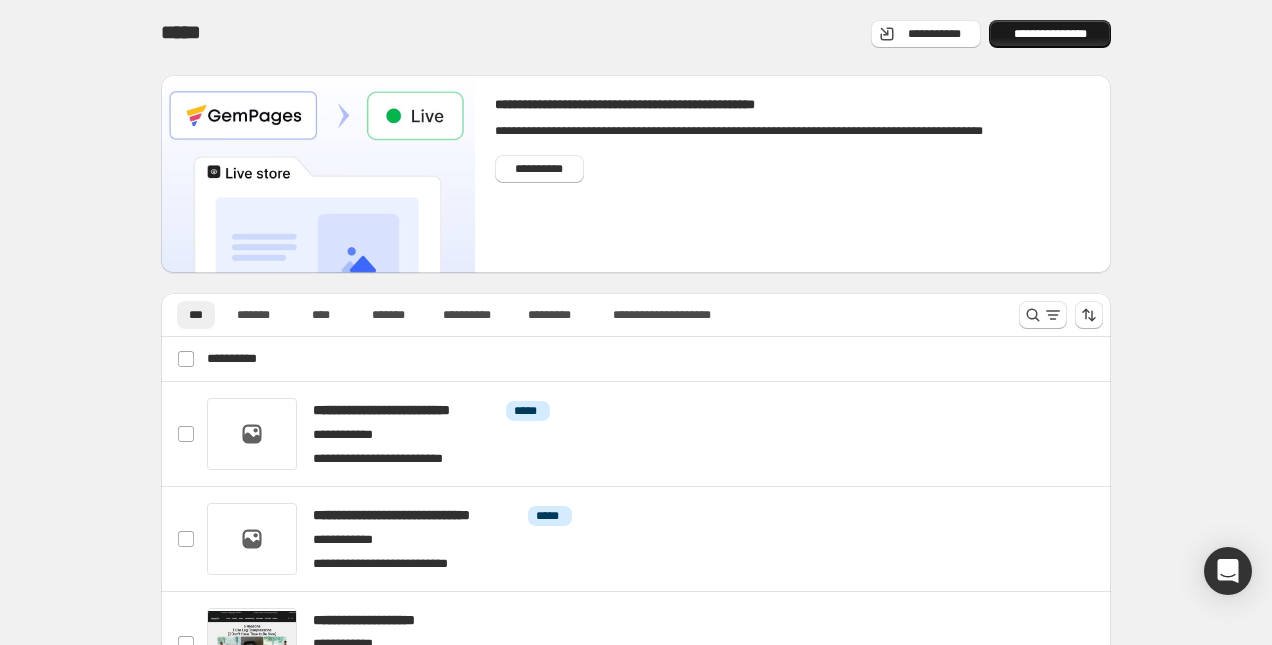 click on "**********" at bounding box center [1050, 34] 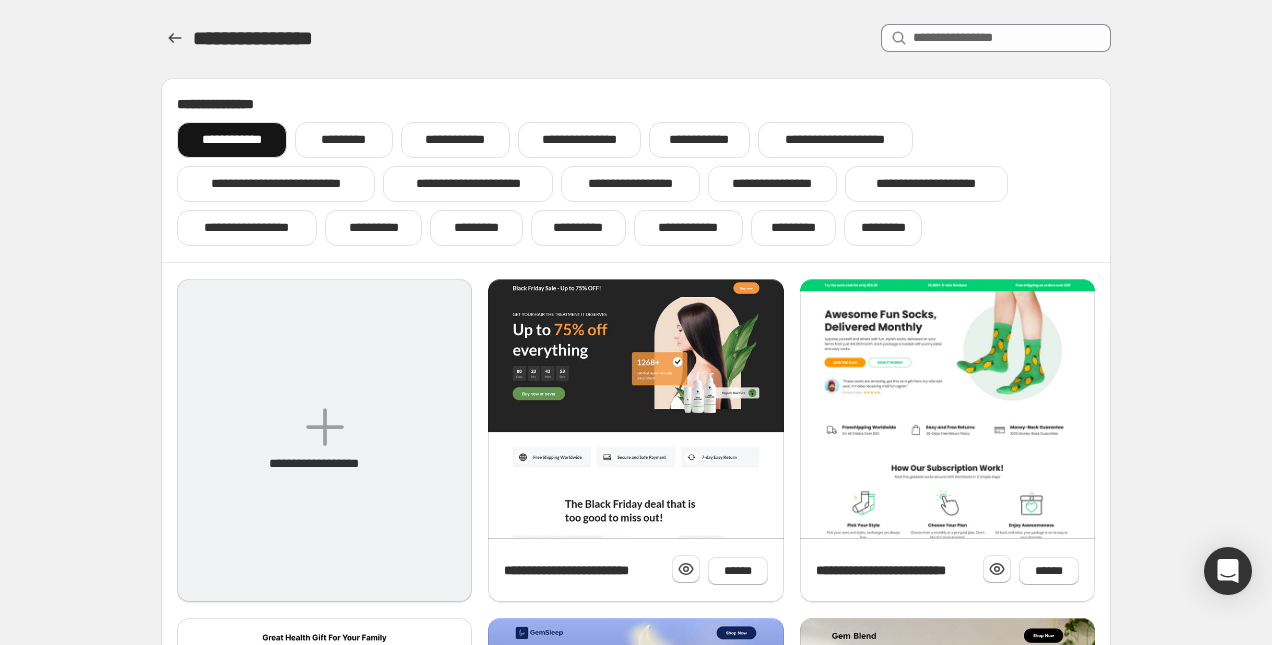 click on "**********" at bounding box center [324, 440] 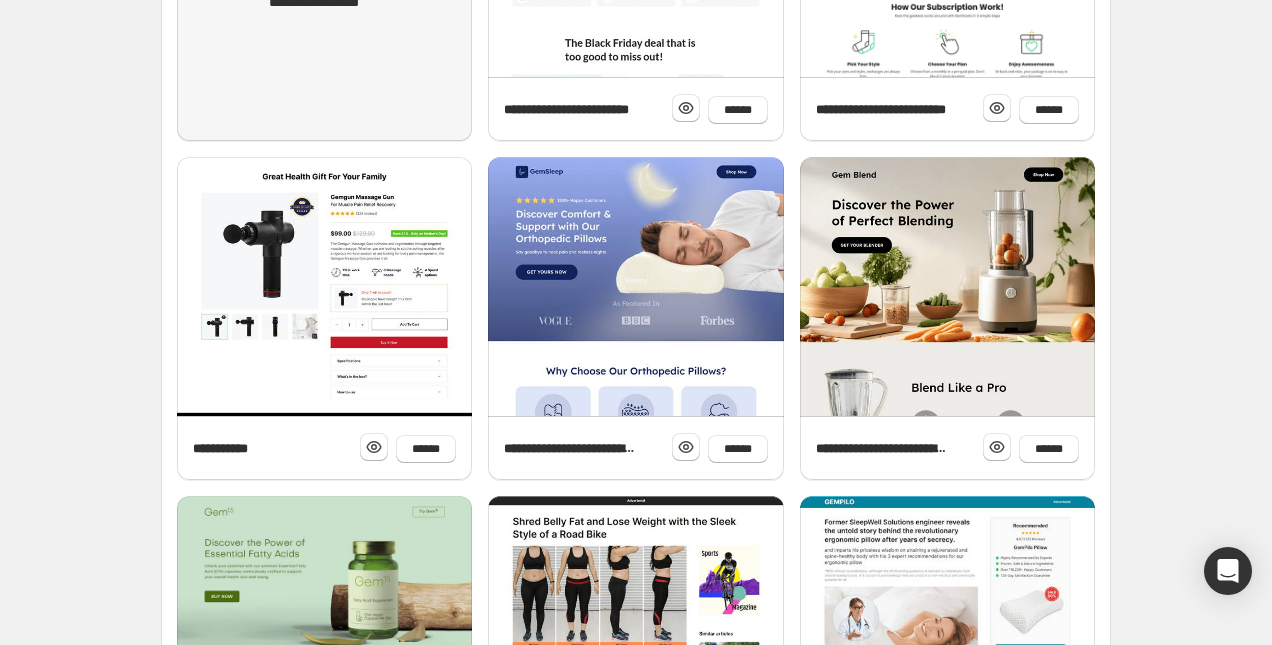 scroll, scrollTop: 463, scrollLeft: 0, axis: vertical 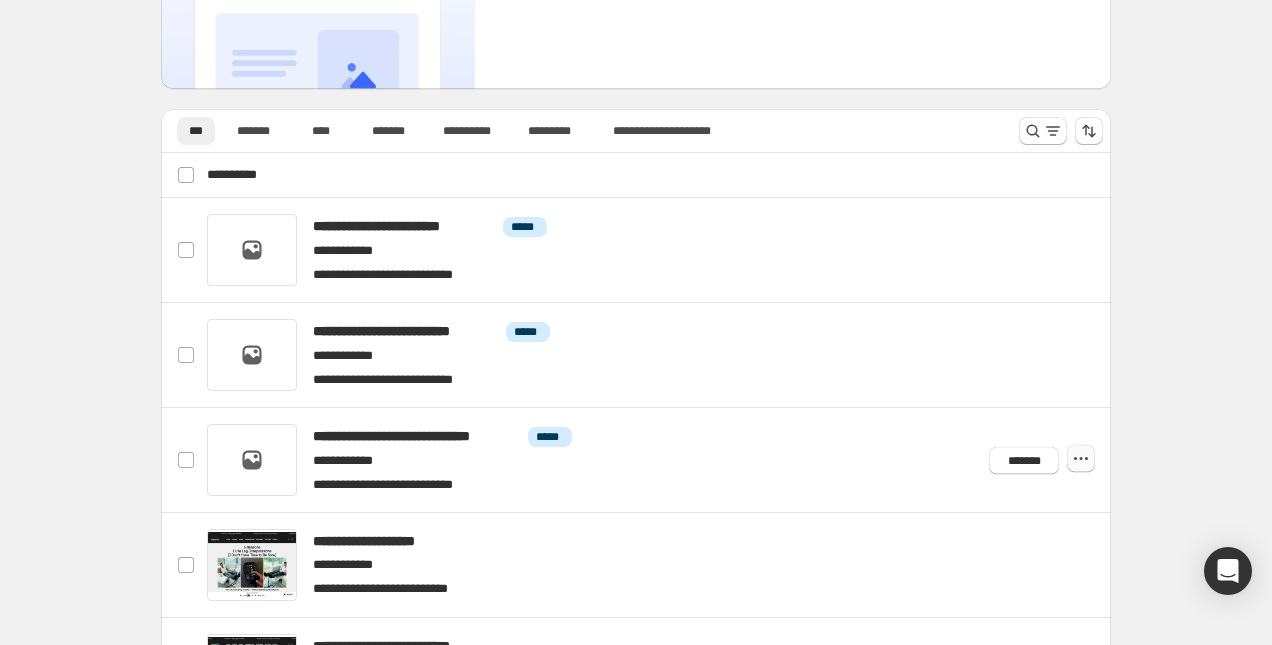 click 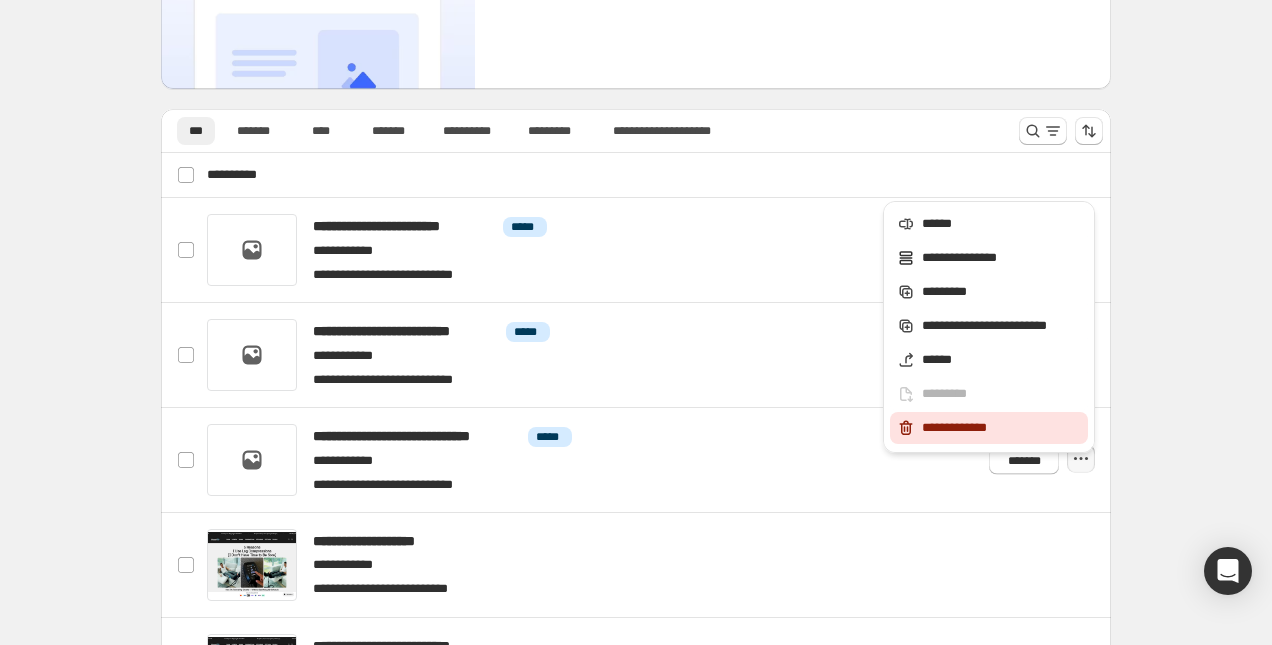 click on "**********" at bounding box center (1002, 428) 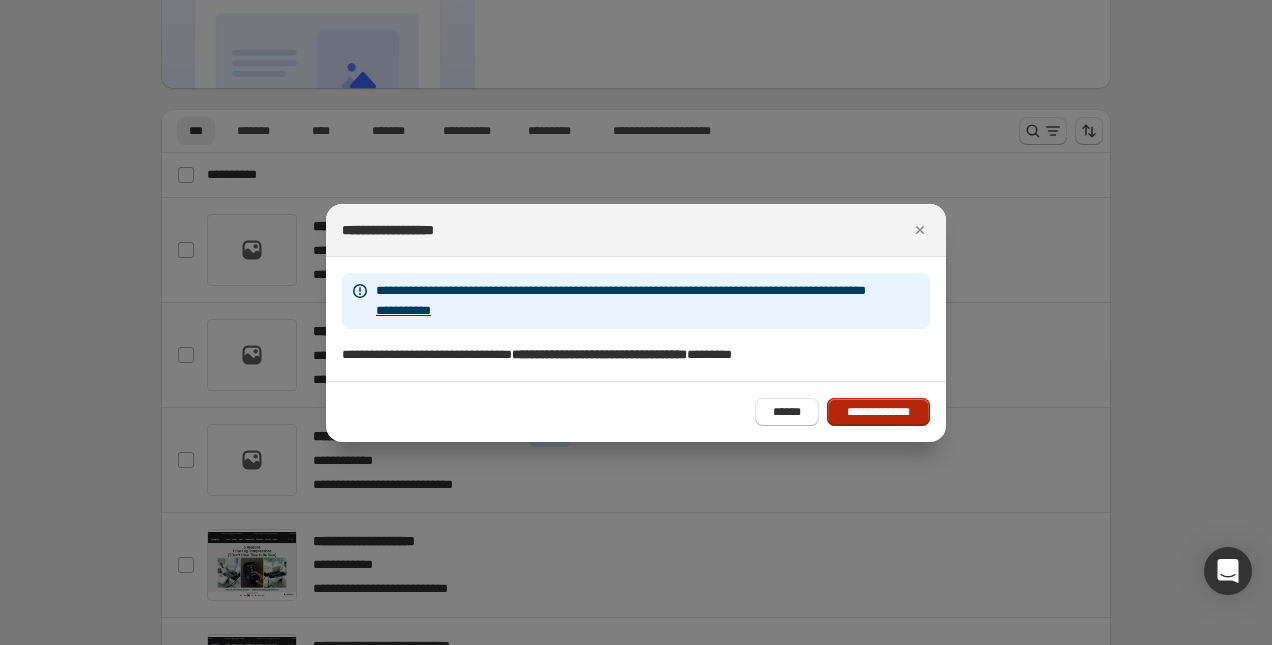 click on "**********" at bounding box center (878, 412) 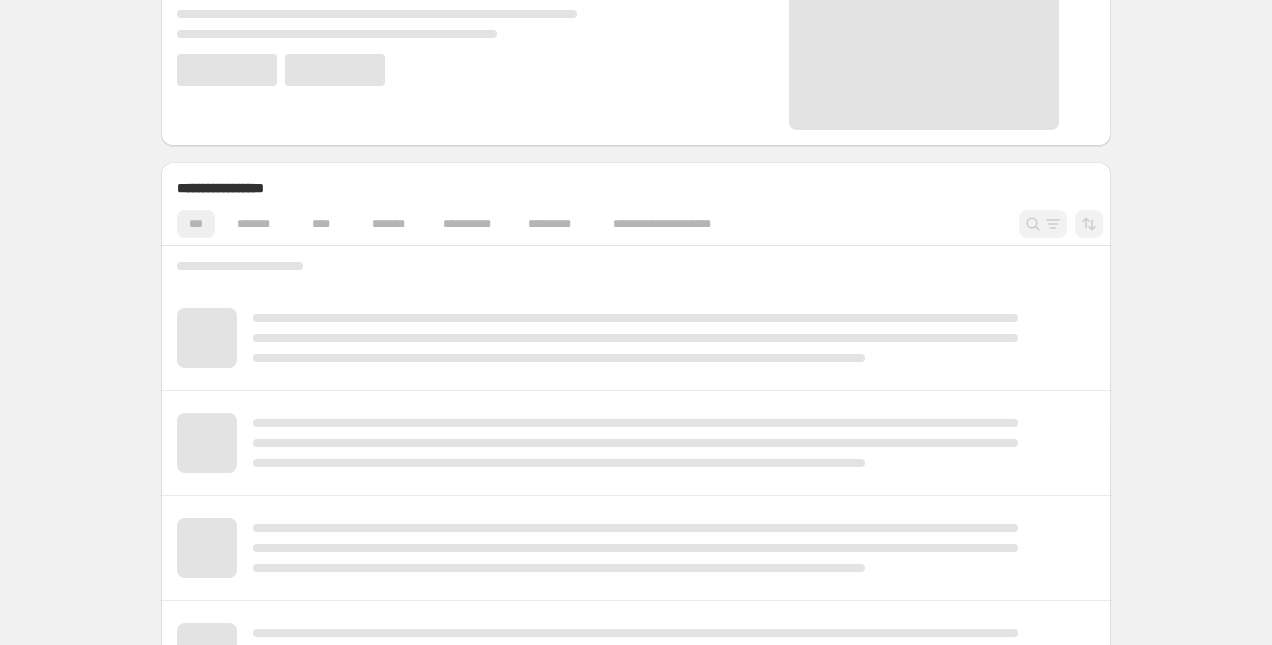 scroll, scrollTop: 499, scrollLeft: 0, axis: vertical 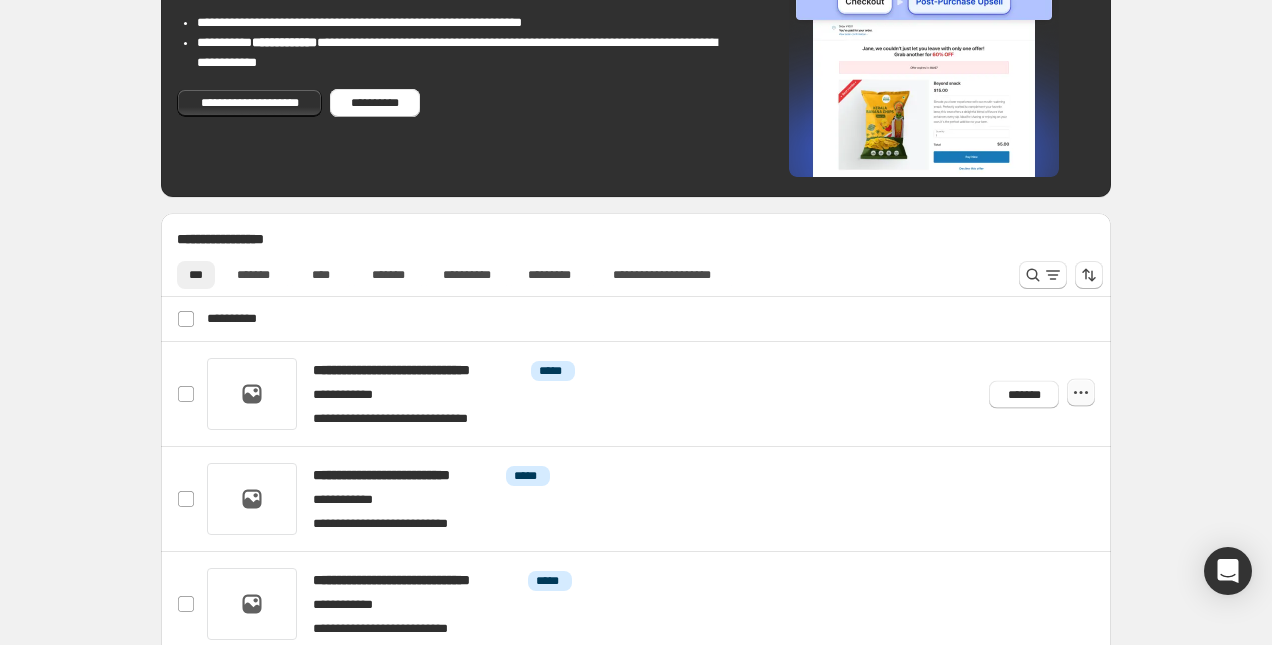 click 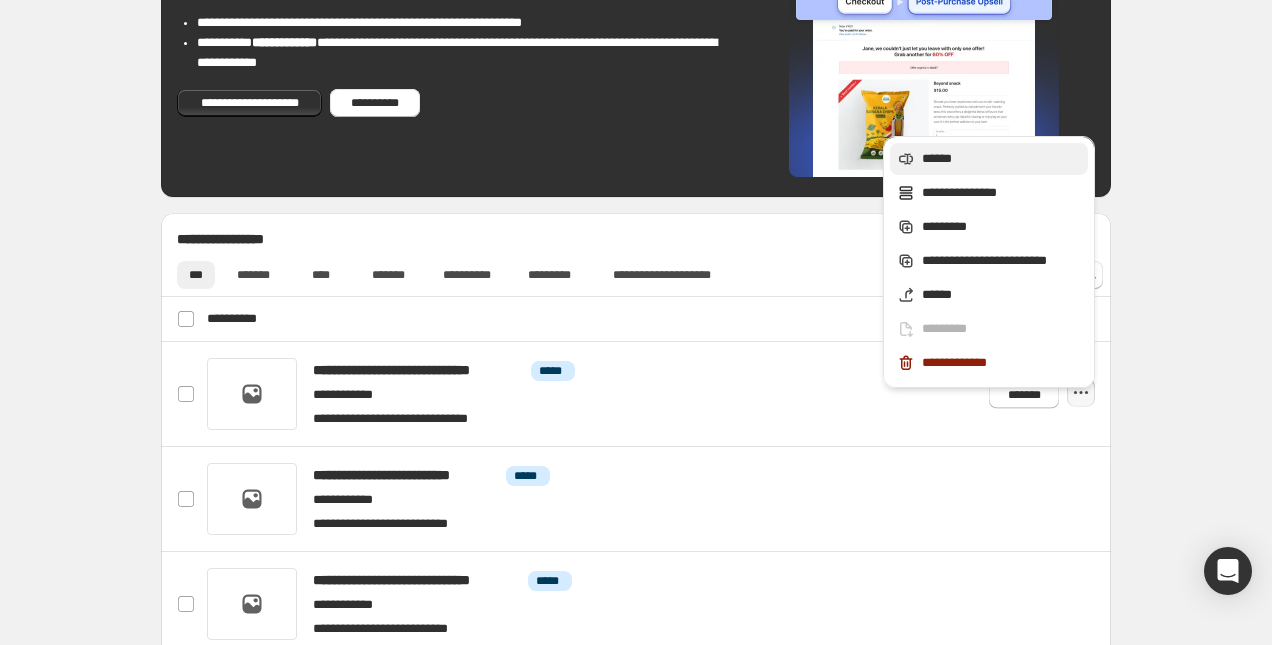 click on "******" at bounding box center [989, 159] 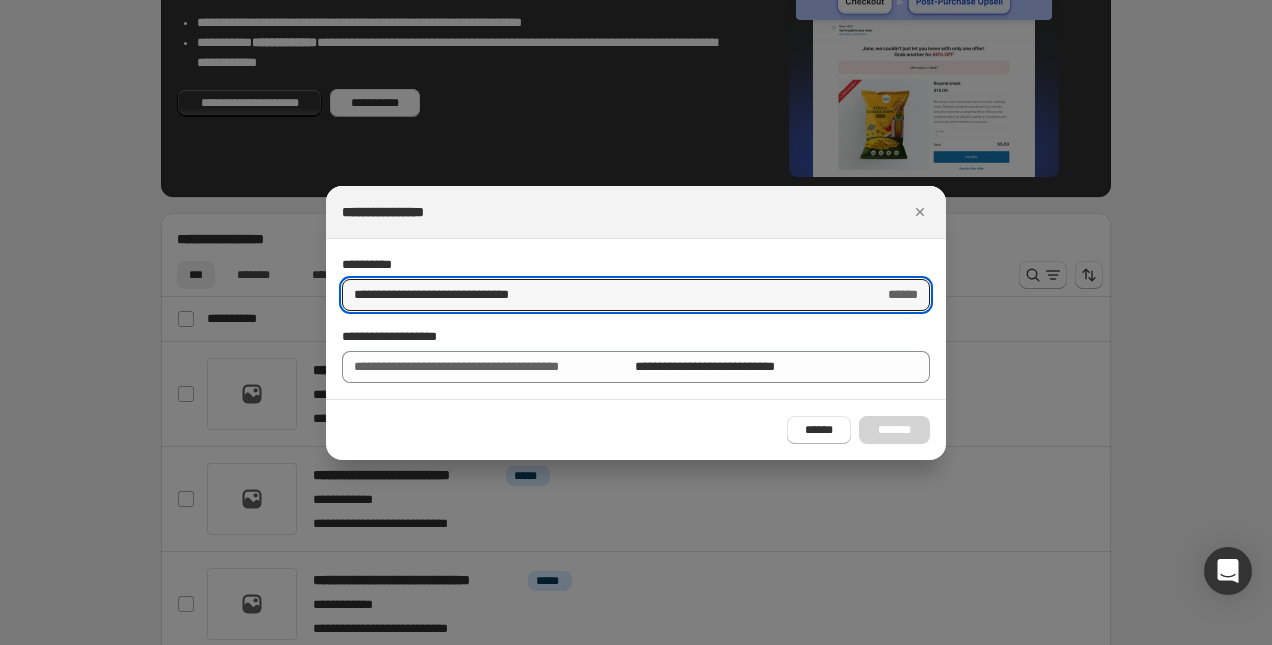 drag, startPoint x: 575, startPoint y: 296, endPoint x: 319, endPoint y: 298, distance: 256.0078 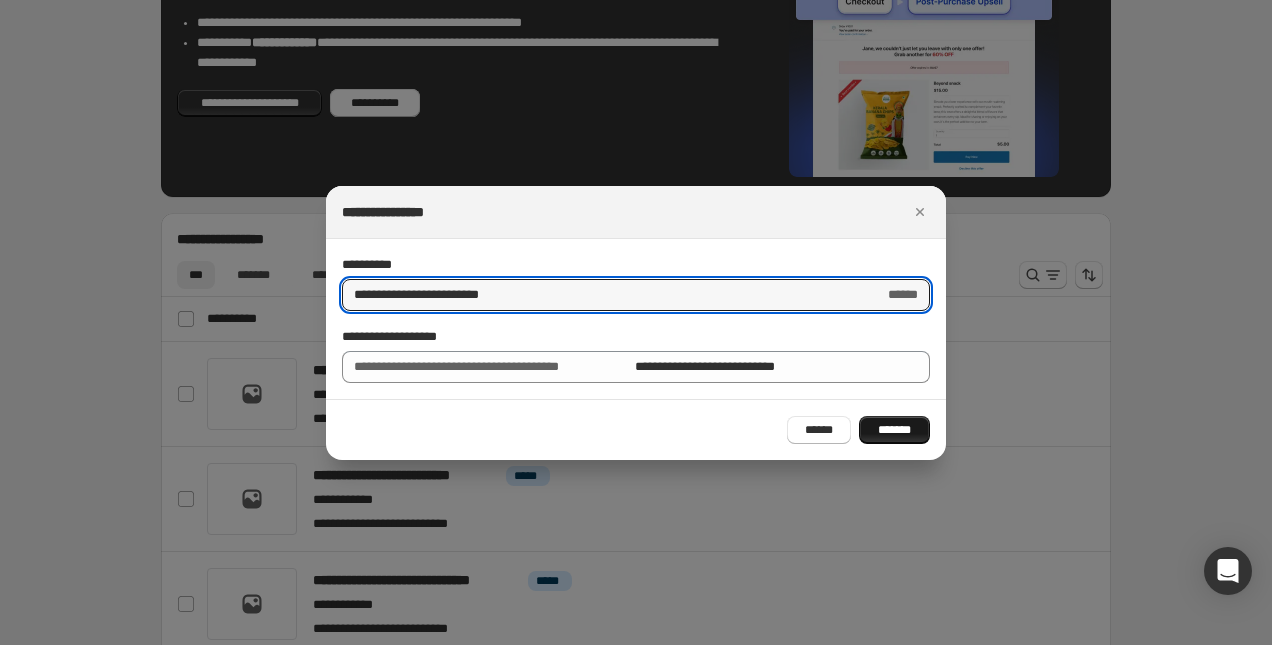 type on "**********" 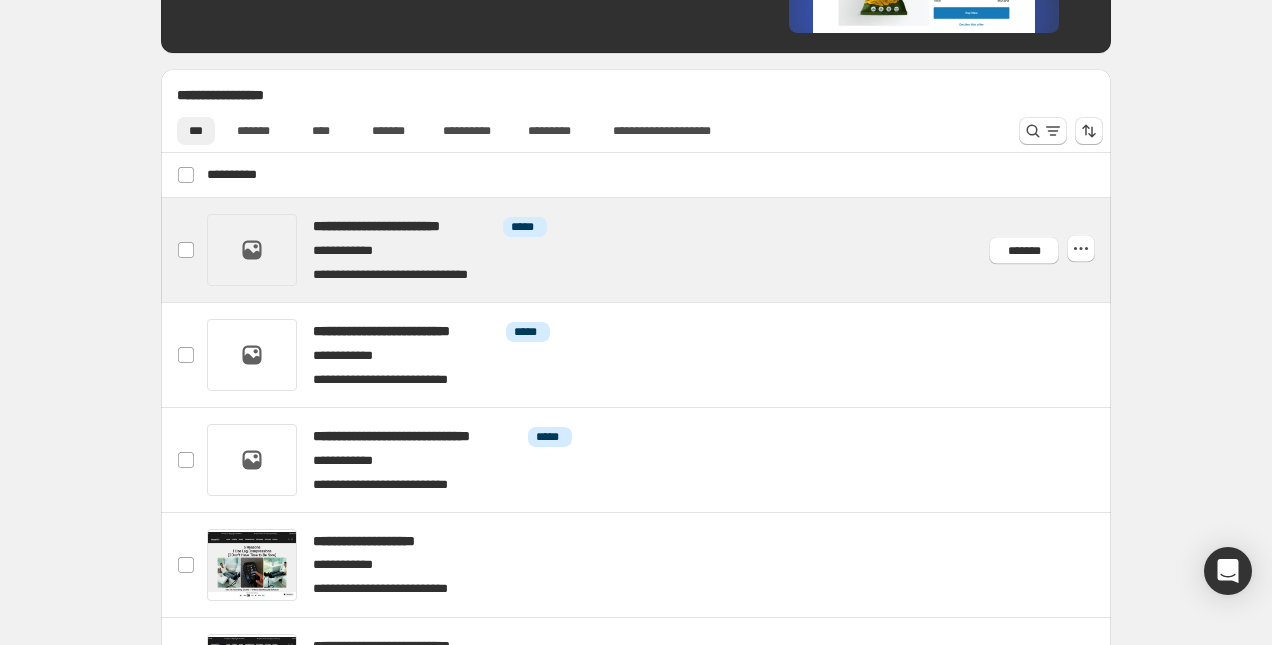 scroll, scrollTop: 644, scrollLeft: 0, axis: vertical 